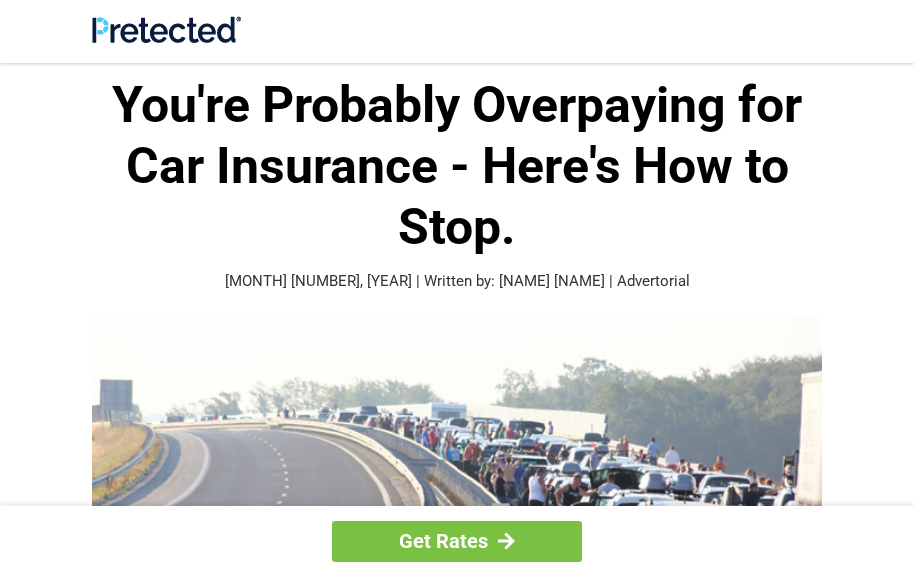 scroll, scrollTop: 0, scrollLeft: 0, axis: both 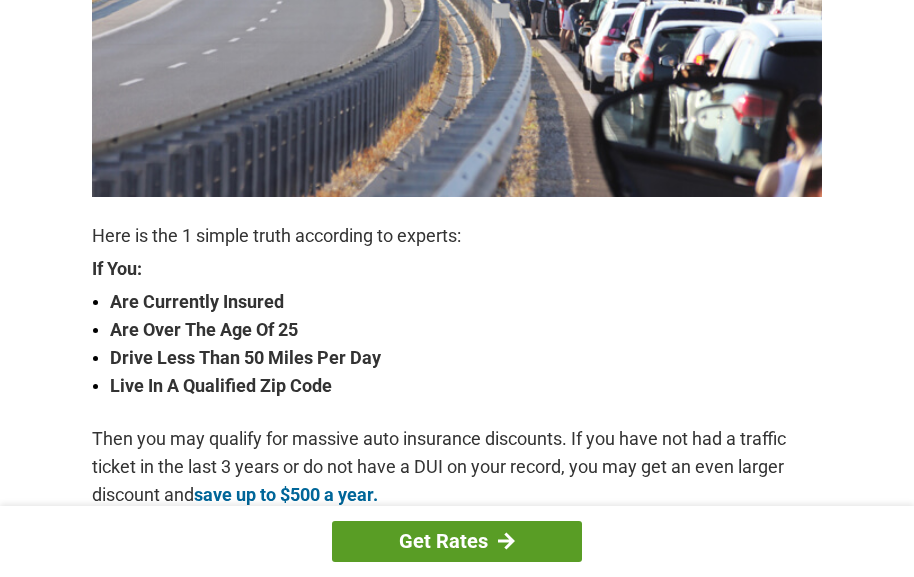 click on "Get Rates" at bounding box center (457, 541) 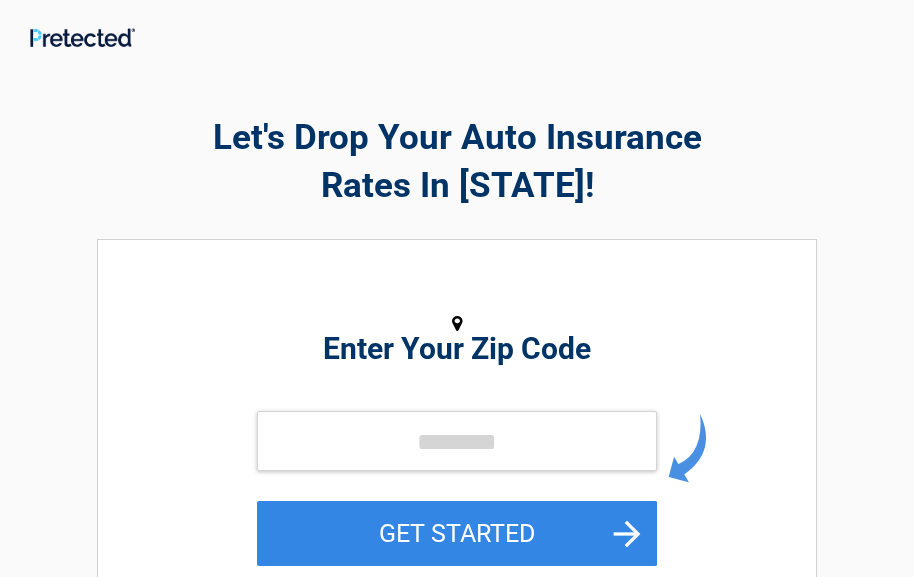scroll, scrollTop: 0, scrollLeft: 0, axis: both 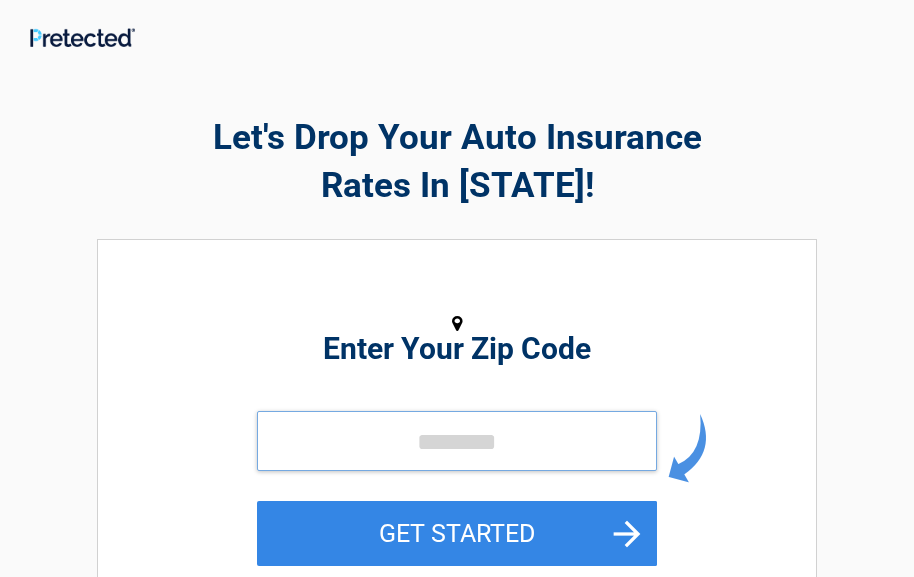 click at bounding box center [457, 441] 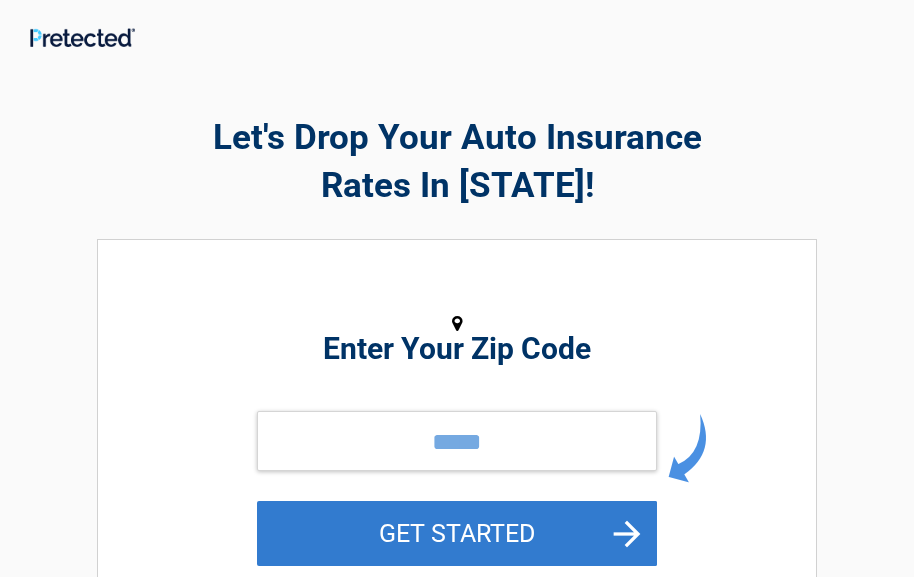 click on "GET STARTED" at bounding box center (457, 533) 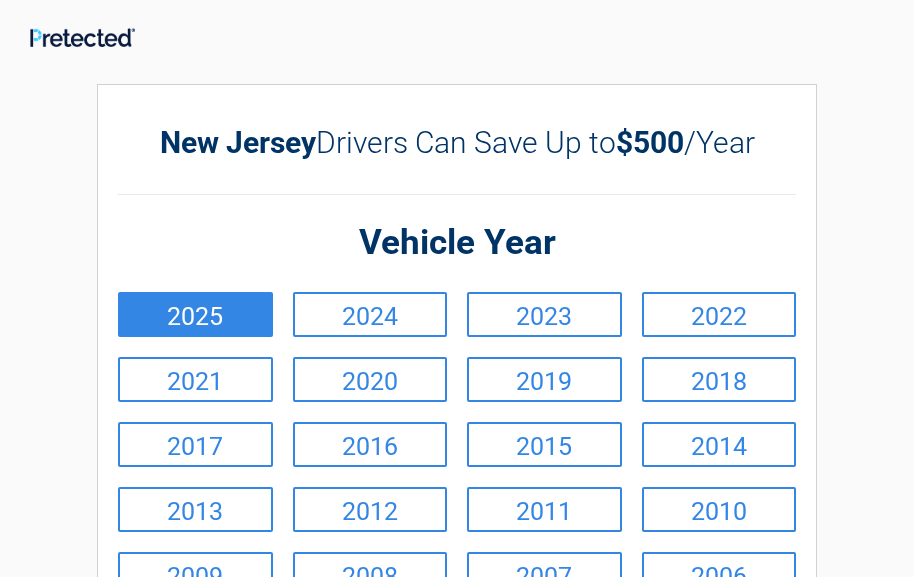click on "2025" at bounding box center (195, 314) 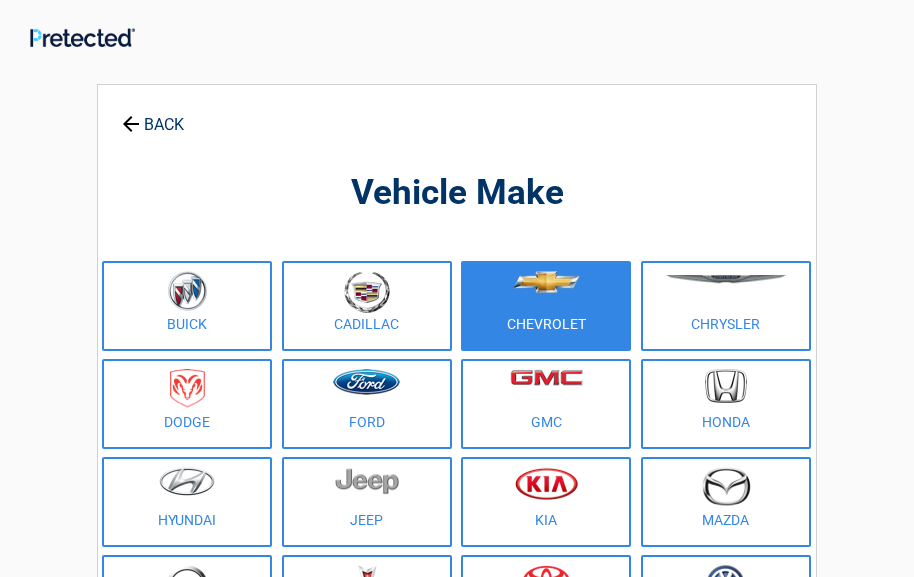 click on "Chevrolet" at bounding box center (546, 306) 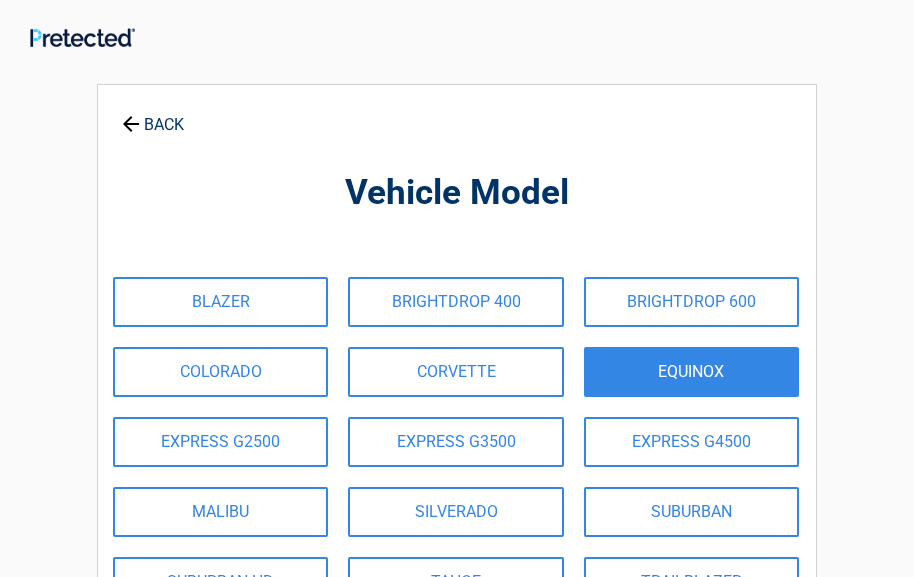 click on "EQUINOX" at bounding box center [691, 372] 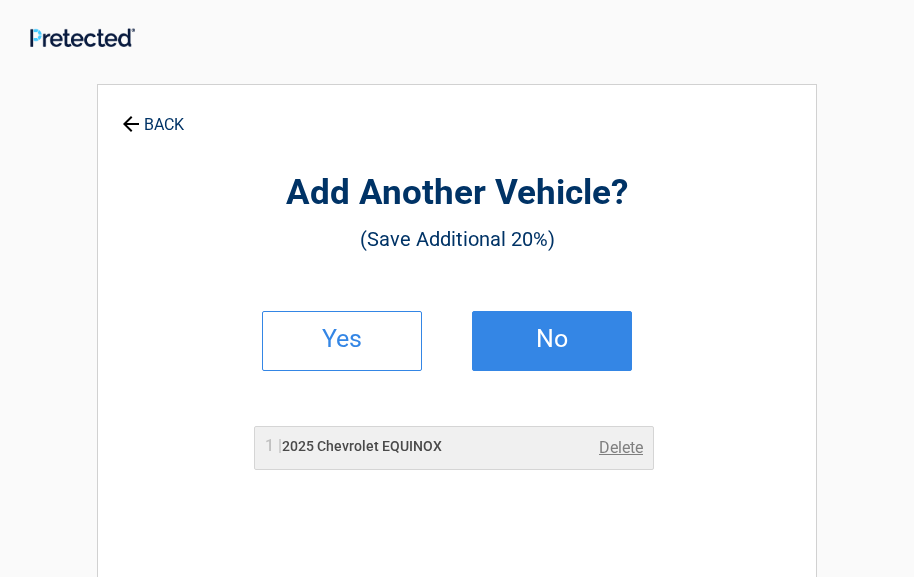 click on "No" at bounding box center (552, 339) 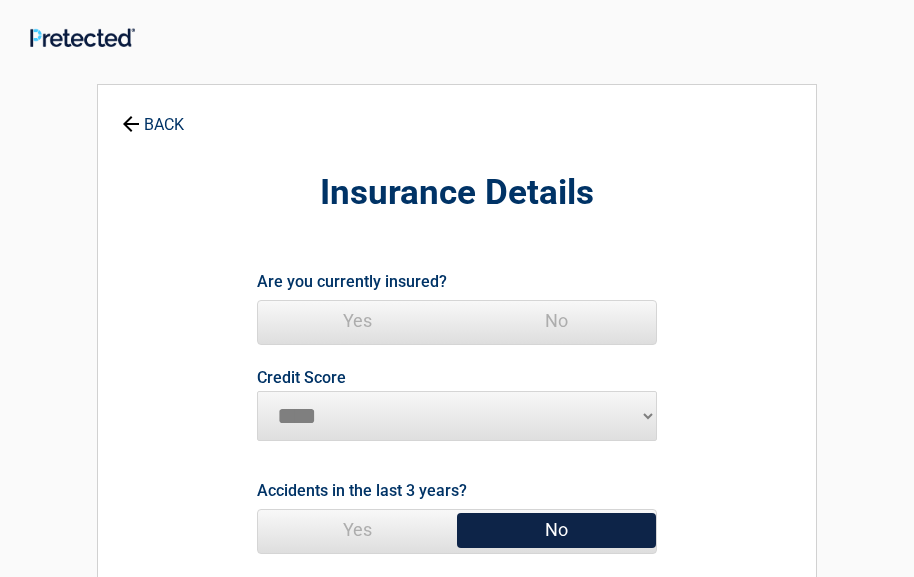 click on "Yes" at bounding box center [357, 321] 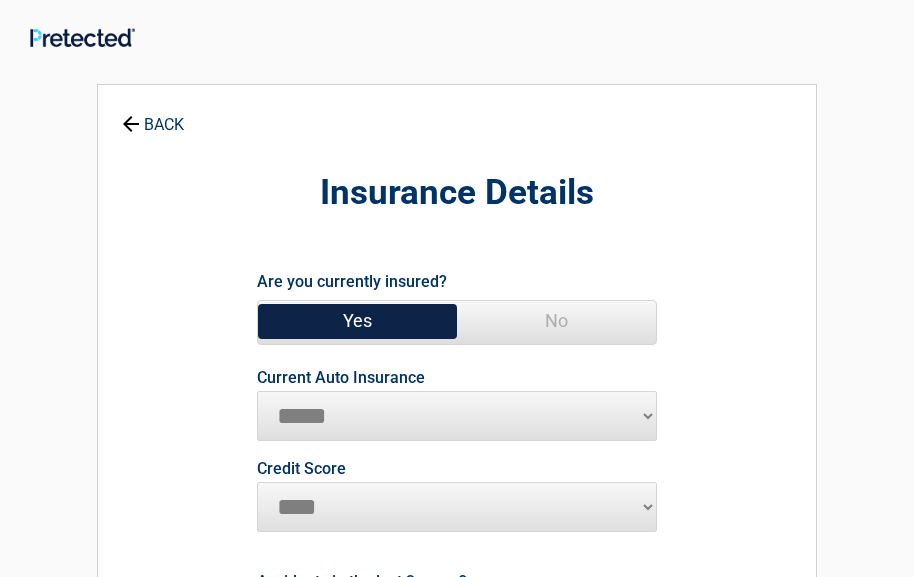 click on "**********" at bounding box center (457, 416) 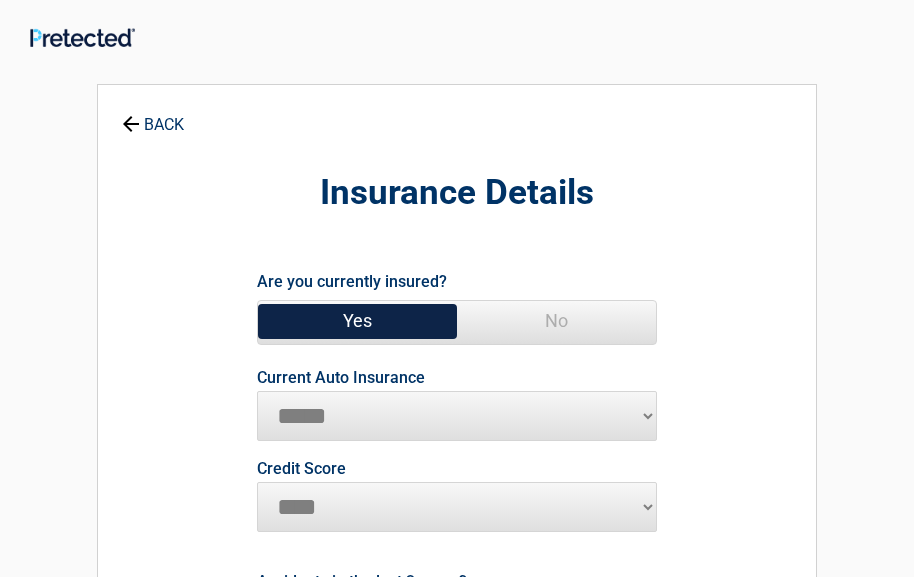 select on "*****" 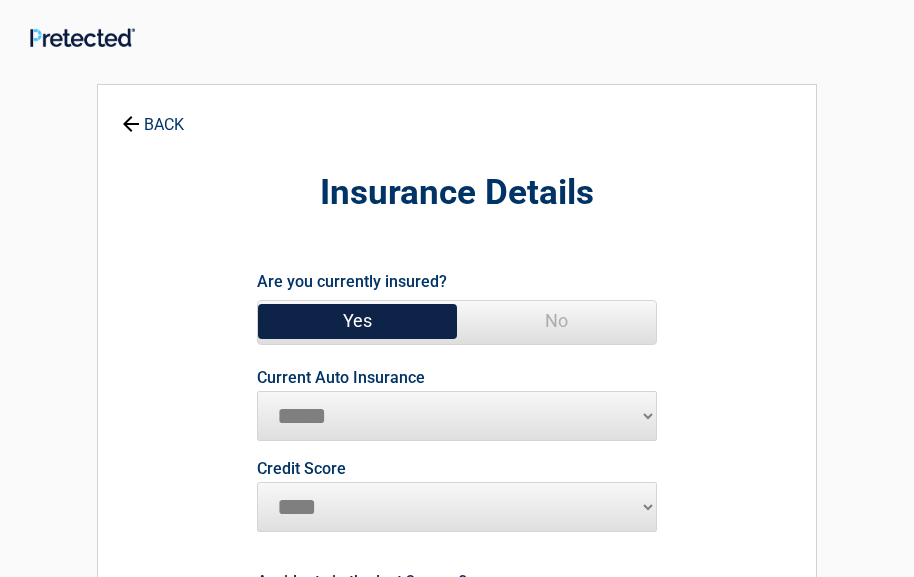 click on "**********" at bounding box center (457, 416) 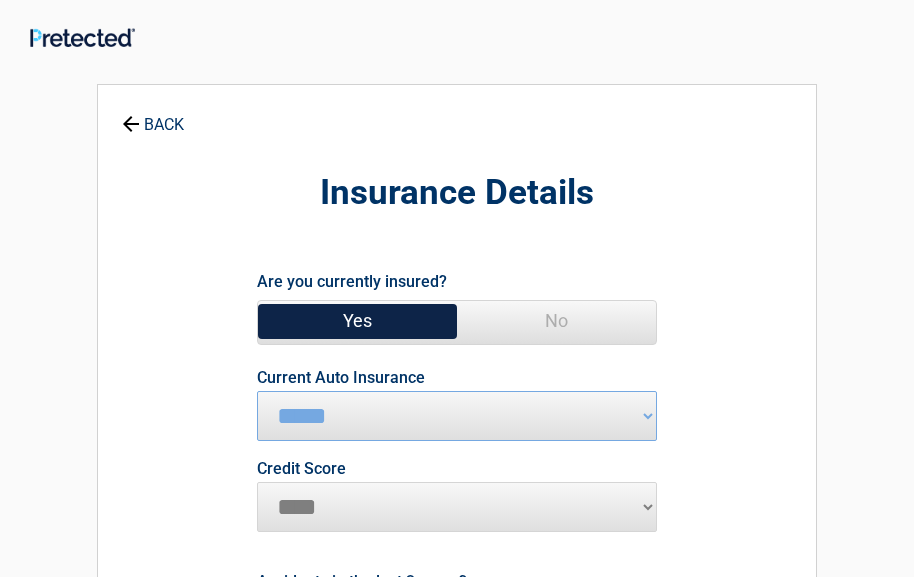 click on "*********
****
*******
****" at bounding box center [457, 507] 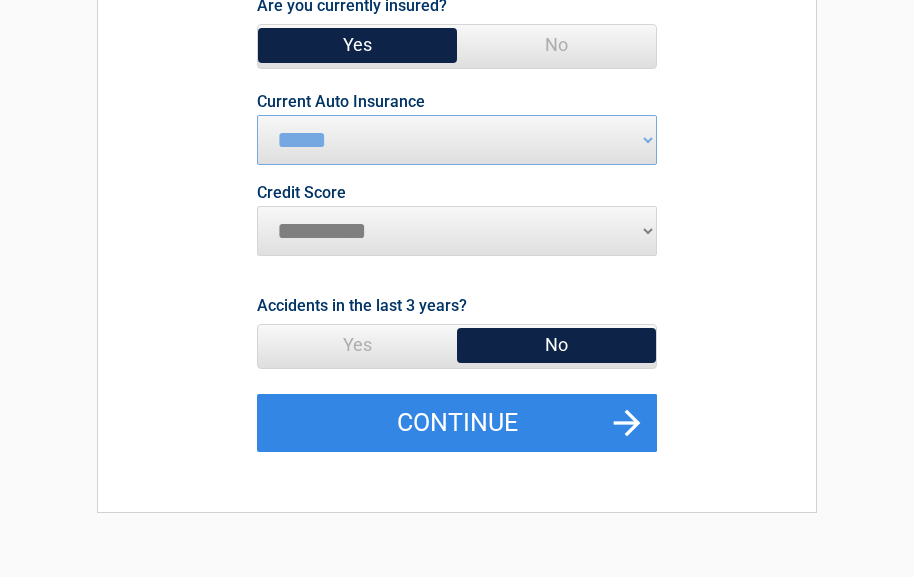 scroll, scrollTop: 300, scrollLeft: 0, axis: vertical 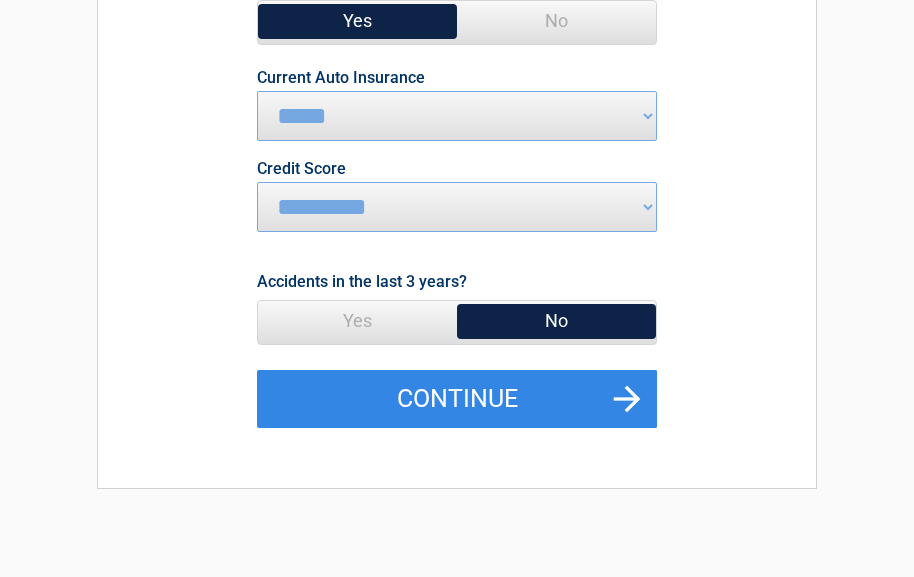 click on "No" at bounding box center [556, 321] 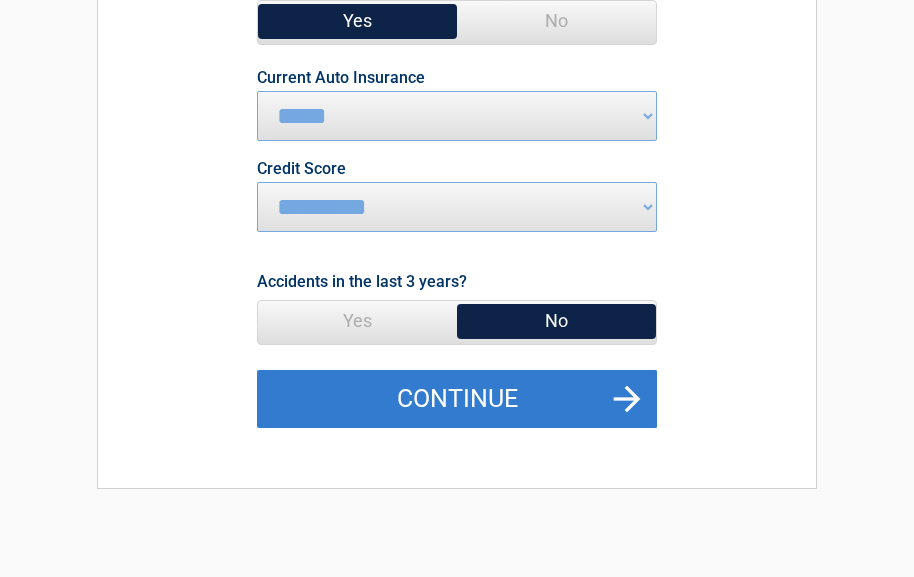 click on "Continue" at bounding box center (457, 399) 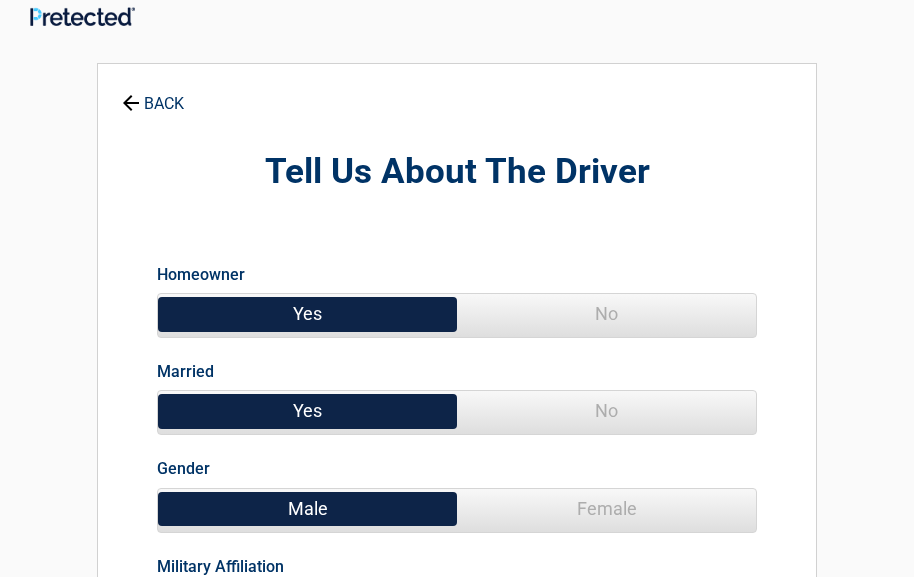 scroll, scrollTop: 0, scrollLeft: 0, axis: both 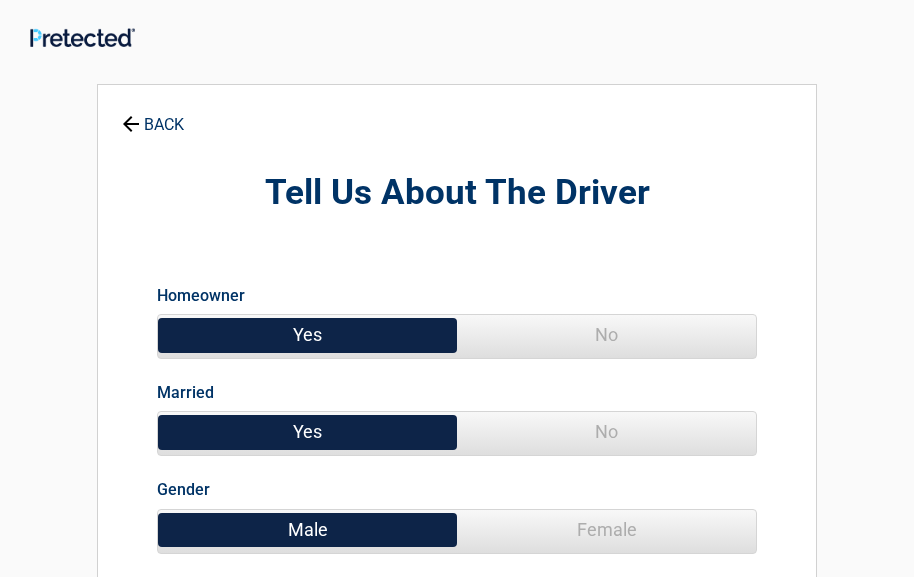 click on "Yes" at bounding box center (307, 335) 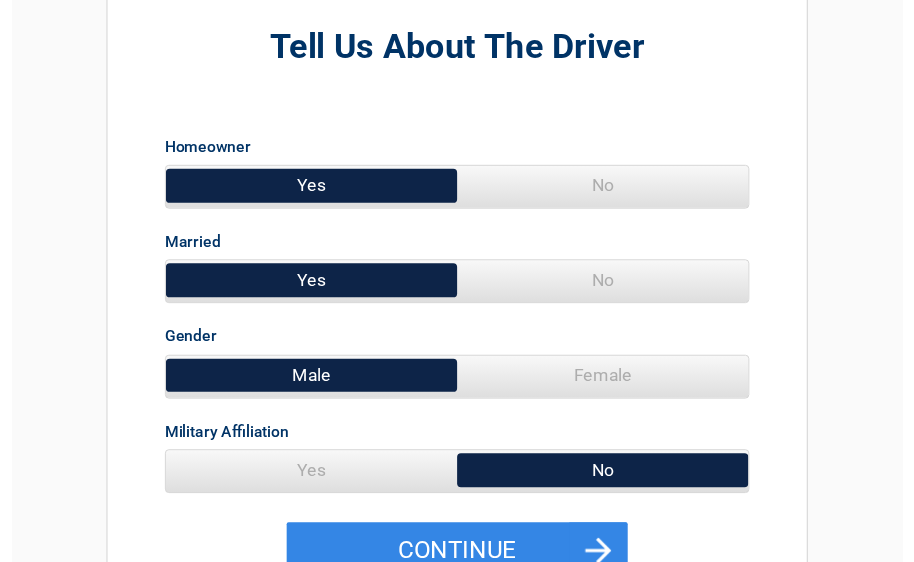 scroll, scrollTop: 200, scrollLeft: 0, axis: vertical 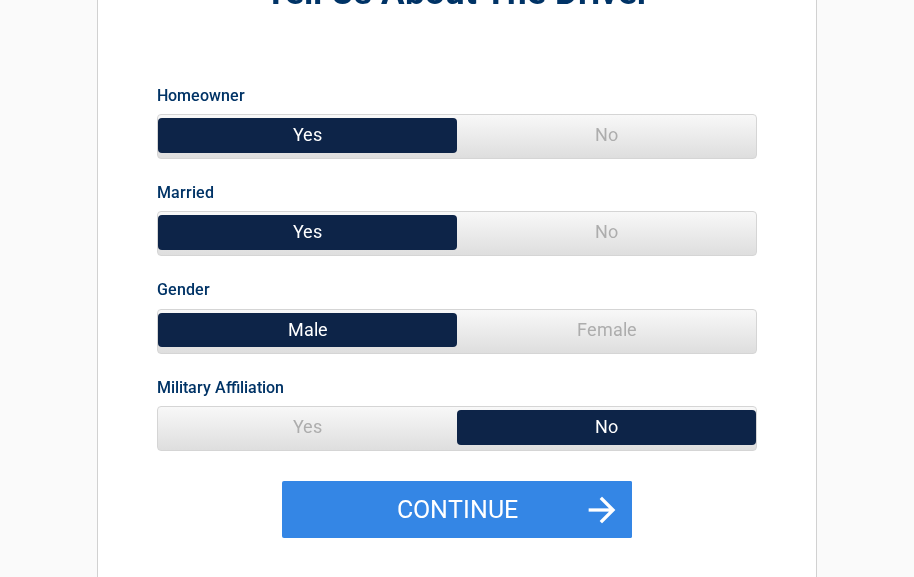 click on "Yes" at bounding box center [307, 427] 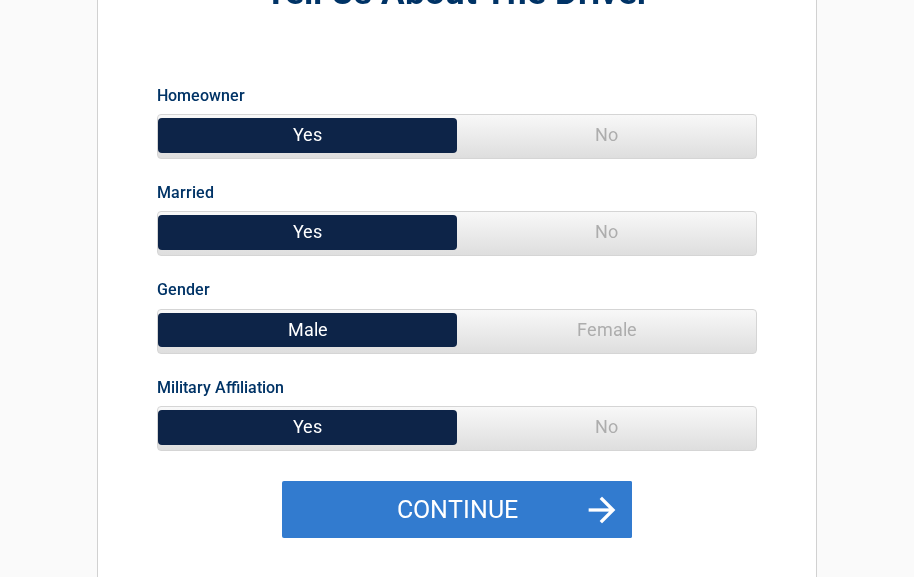 click on "Continue" at bounding box center (457, 510) 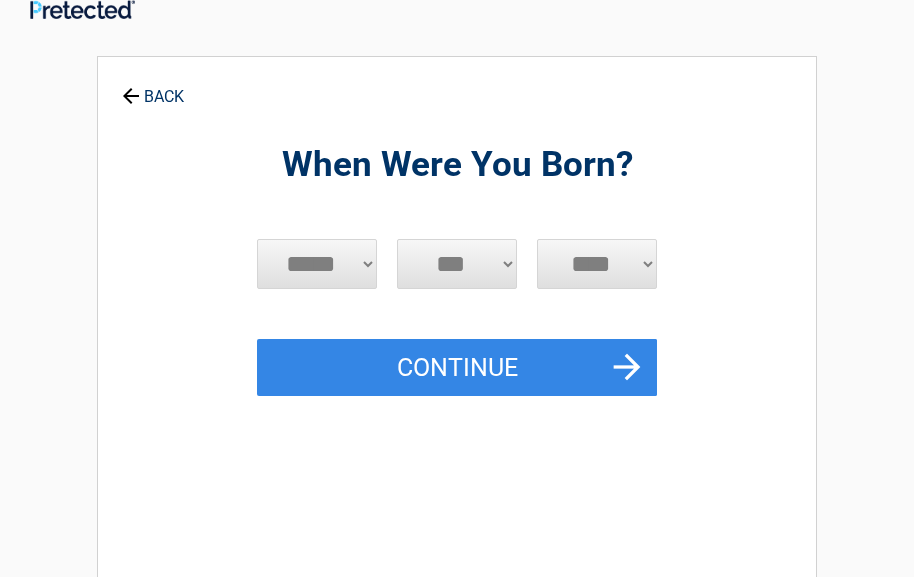 scroll, scrollTop: 0, scrollLeft: 0, axis: both 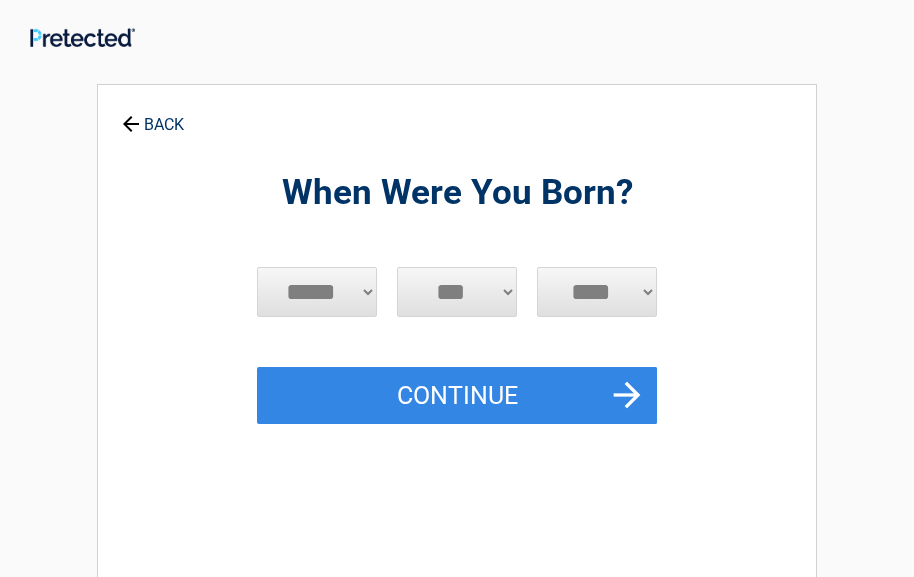 click on "*****
***
***
***
***
***
***
***
***
***
***
***
***" at bounding box center [317, 292] 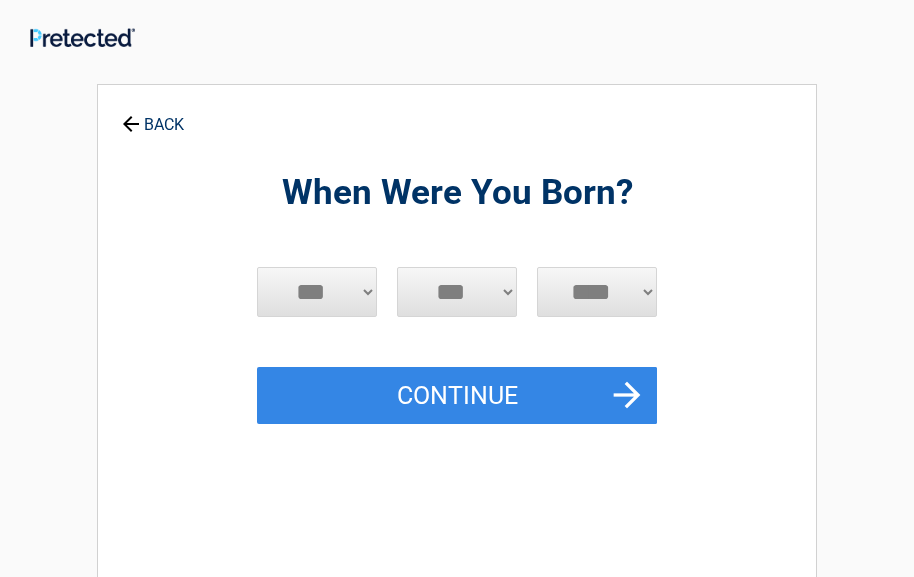 click on "*****
***
***
***
***
***
***
***
***
***
***
***
***" at bounding box center [317, 292] 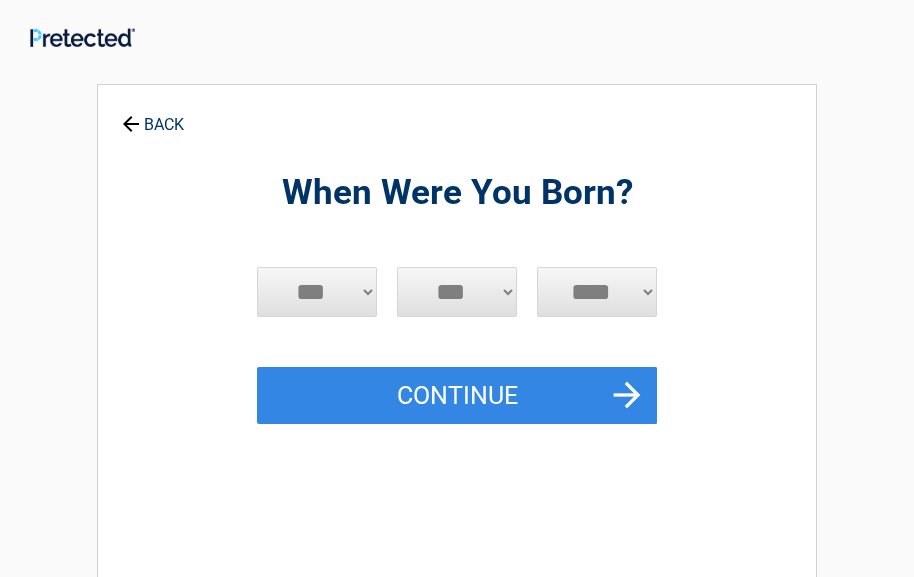click on "*** * * * * * * * * * ** ** ** ** ** ** ** ** ** ** ** ** ** ** ** ** ** ** ** ** ** **" at bounding box center [457, 292] 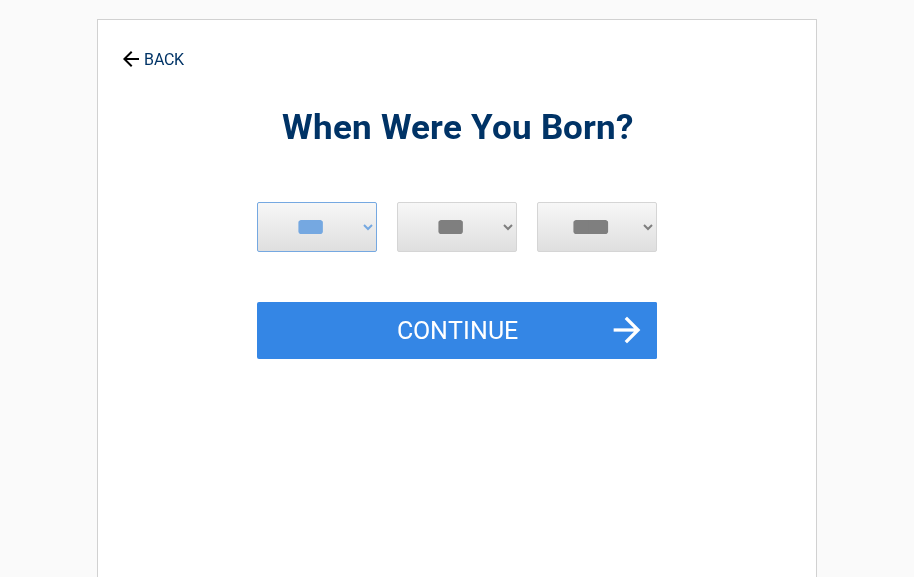 scroll, scrollTop: 100, scrollLeft: 0, axis: vertical 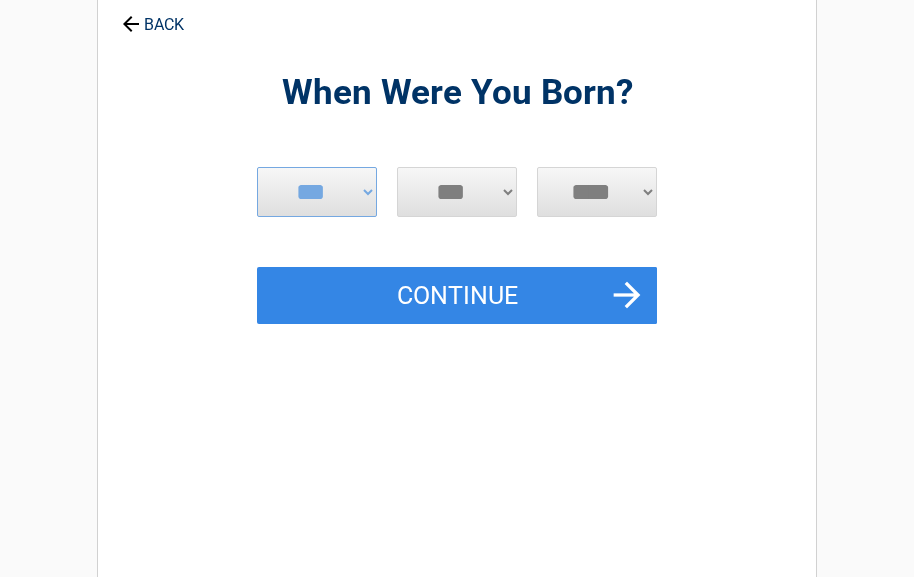 click on "*** * * * * * * * * * ** ** ** ** ** ** ** ** ** ** ** ** ** ** ** ** ** ** ** ** ** **" at bounding box center (457, 192) 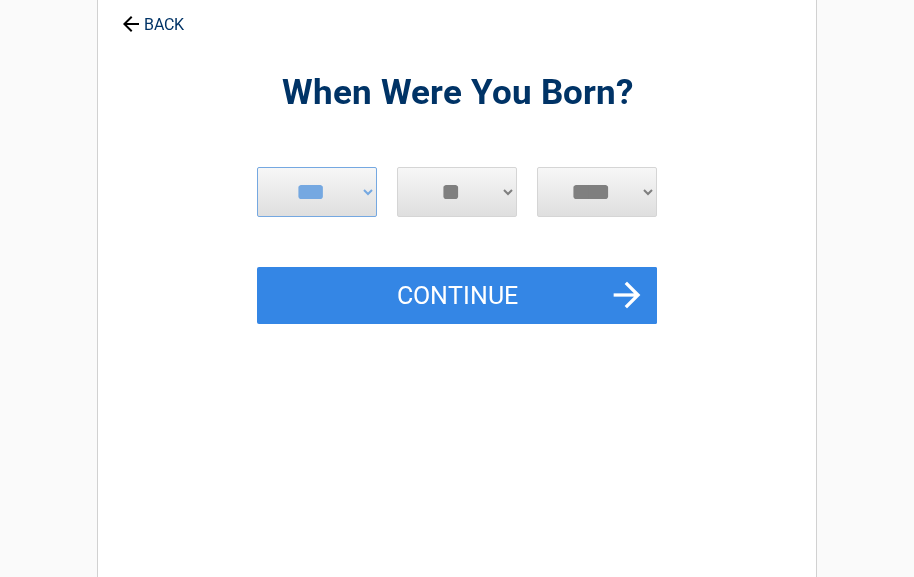 click on "*** * * * * * * * * * ** ** ** ** ** ** ** ** ** ** ** ** ** ** ** ** ** ** ** ** ** **" at bounding box center (457, 192) 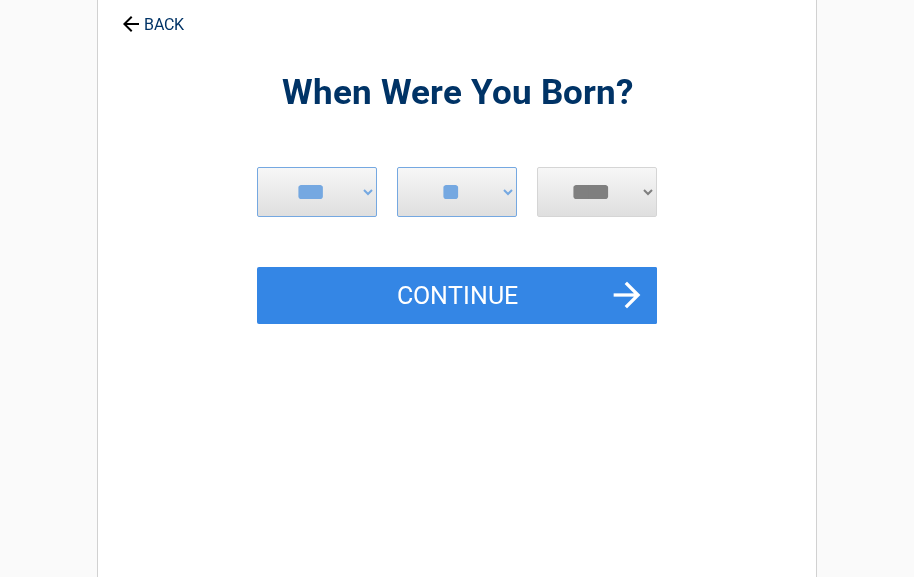 click on "****
****
****
****
****
****
****
****
****
****
****
****
****
****
****
****
****
****
****
****
****
****
****
****
****
****
****
****
****
****
****
****
****
****
****
****
****
****
****
****
****
****
****
****
****
****
****
****
****
****
****
****
****
****
****
****
****
****
****
****
****
****
****
****" at bounding box center (597, 192) 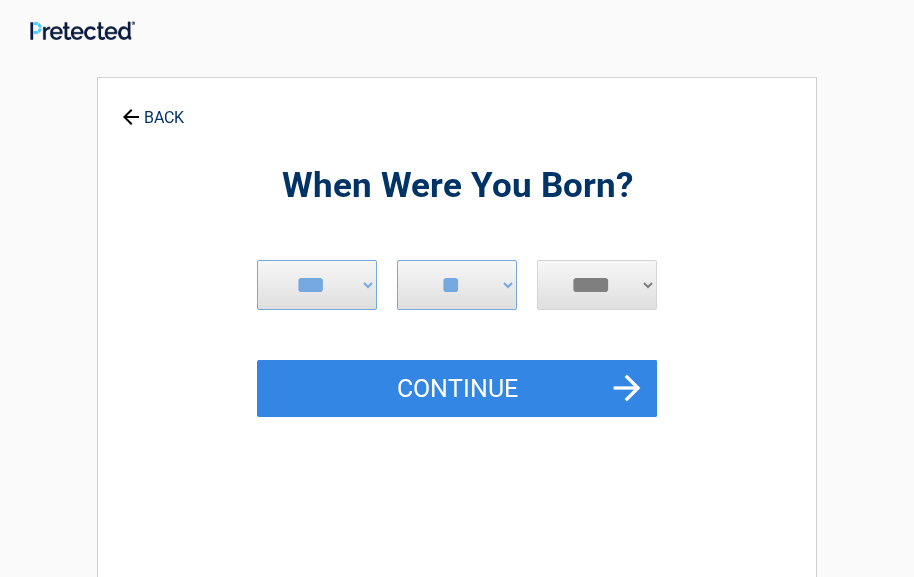 scroll, scrollTop: 0, scrollLeft: 0, axis: both 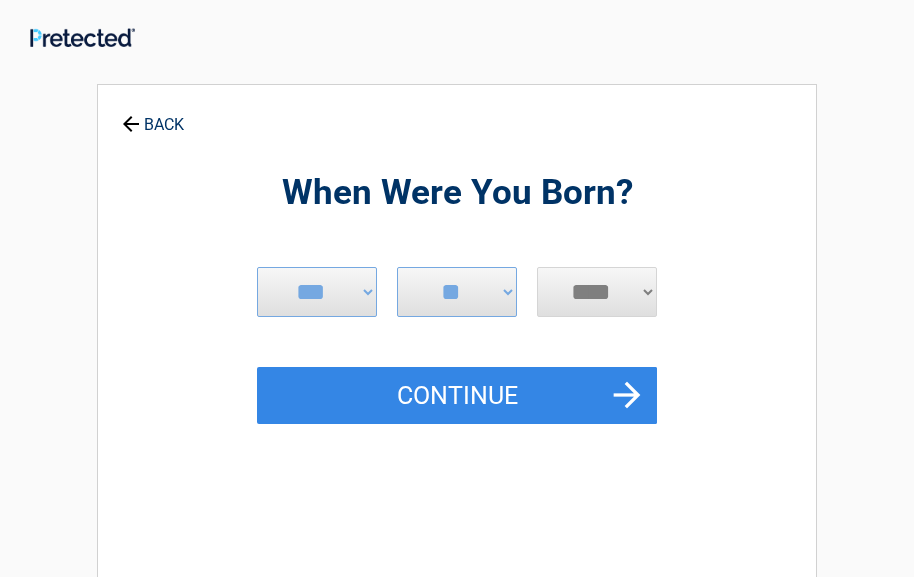 click on "****
****
****
****
****
****
****
****
****
****
****
****
****
****
****
****
****
****
****
****
****
****
****
****
****
****
****
****
****
****
****
****
****
****
****
****
****
****
****
****
****
****
****
****
****
****
****
****
****
****
****
****
****
****
****
****
****
****
****
****
****
****
****
****" at bounding box center [597, 292] 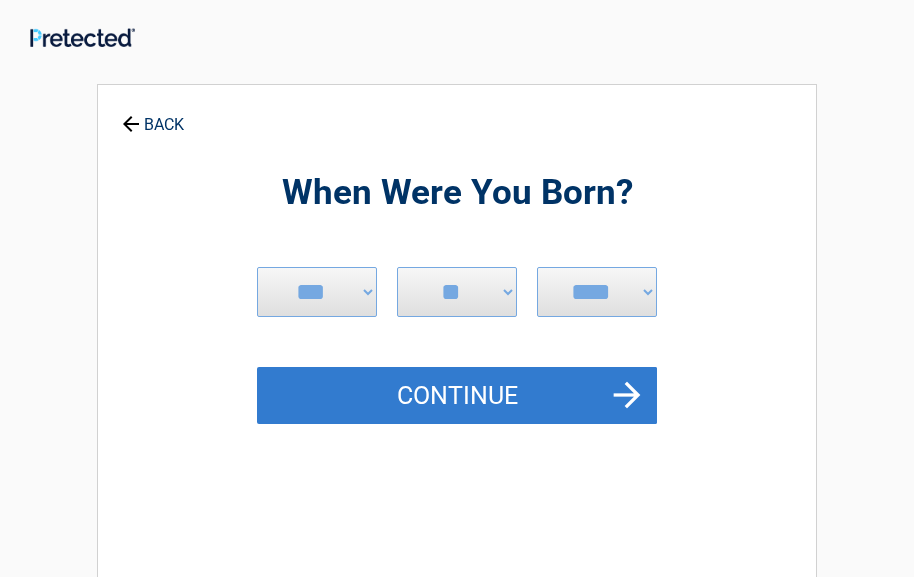 click on "Continue" at bounding box center (457, 396) 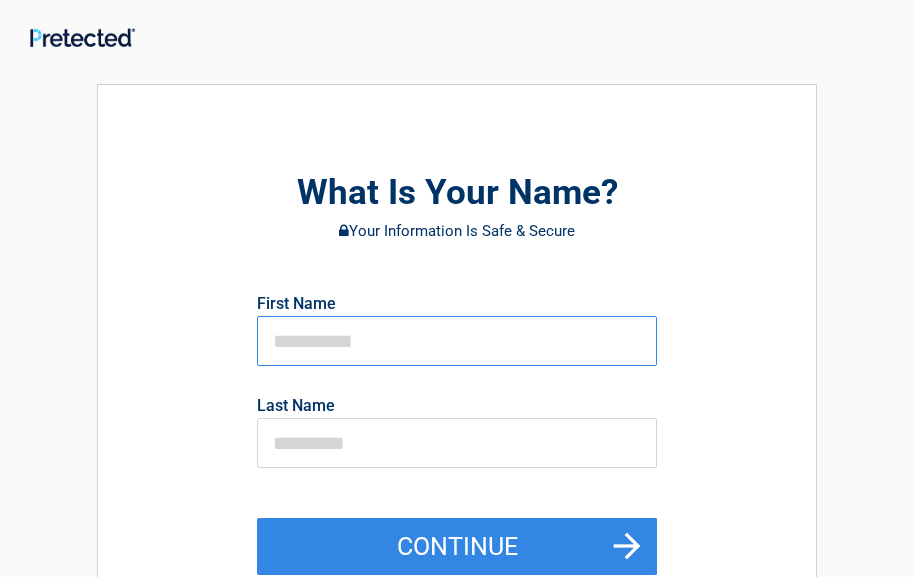 click at bounding box center [457, 341] 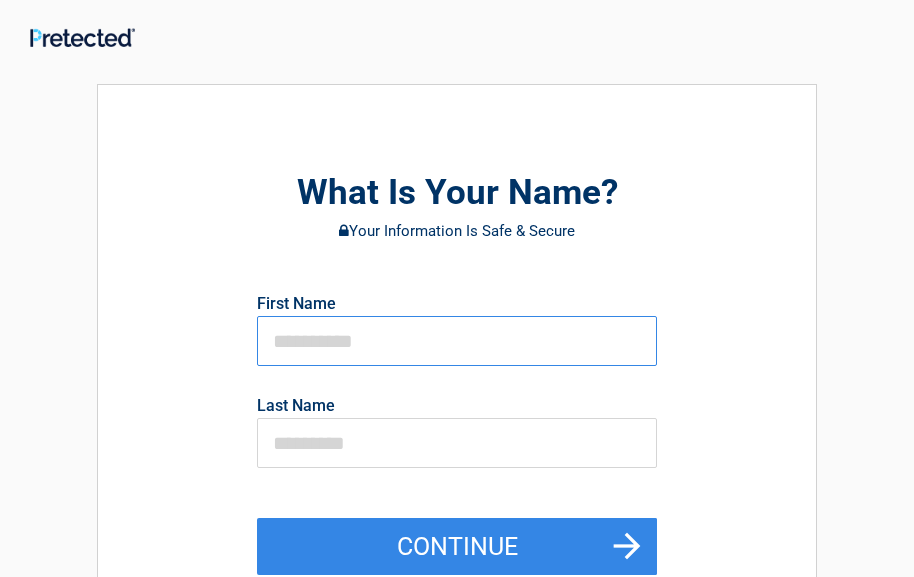 type on "******" 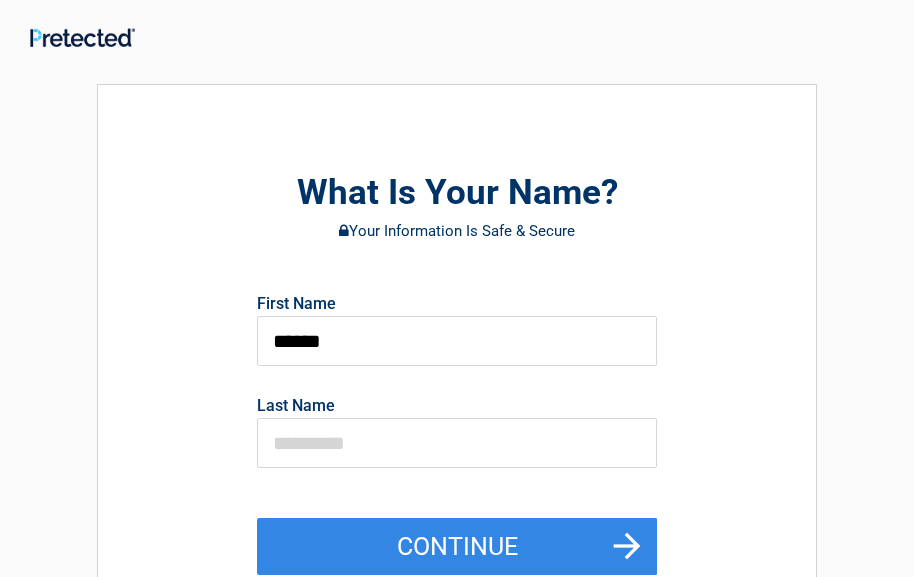 type on "**********" 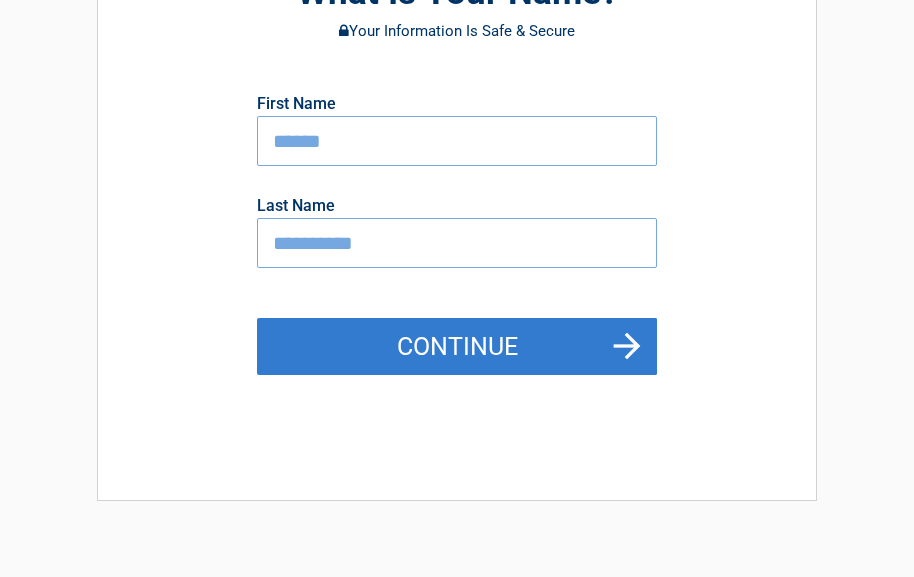 click on "Continue" at bounding box center (457, 347) 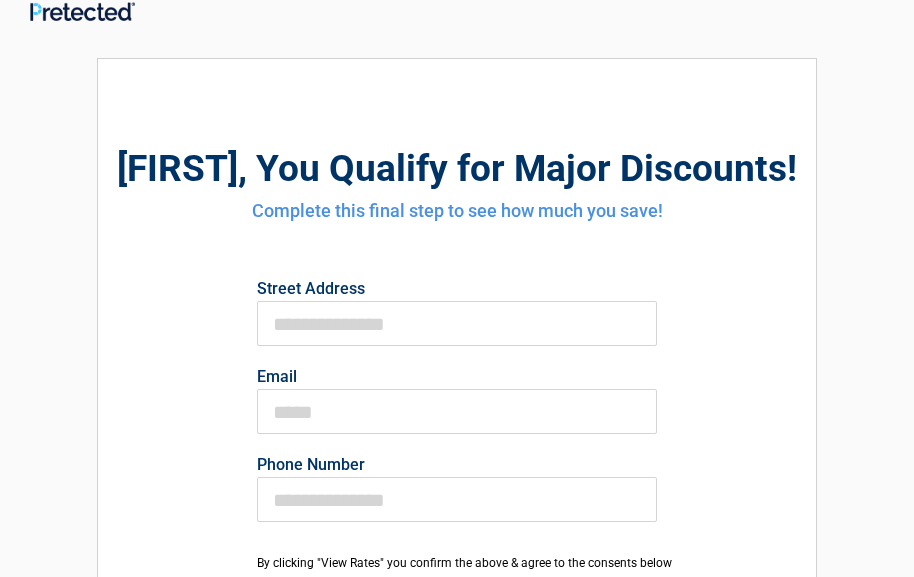 scroll, scrollTop: 0, scrollLeft: 0, axis: both 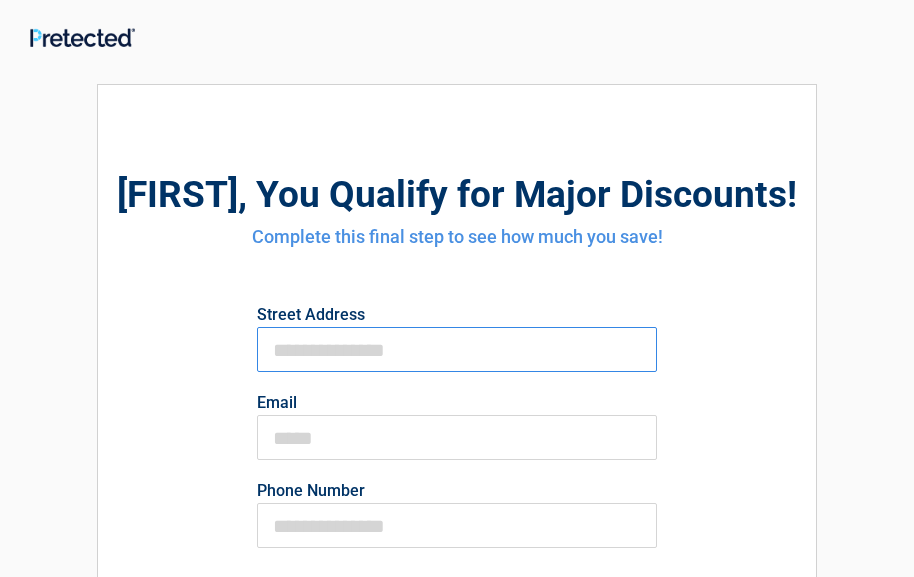 click on "First Name" at bounding box center [457, 349] 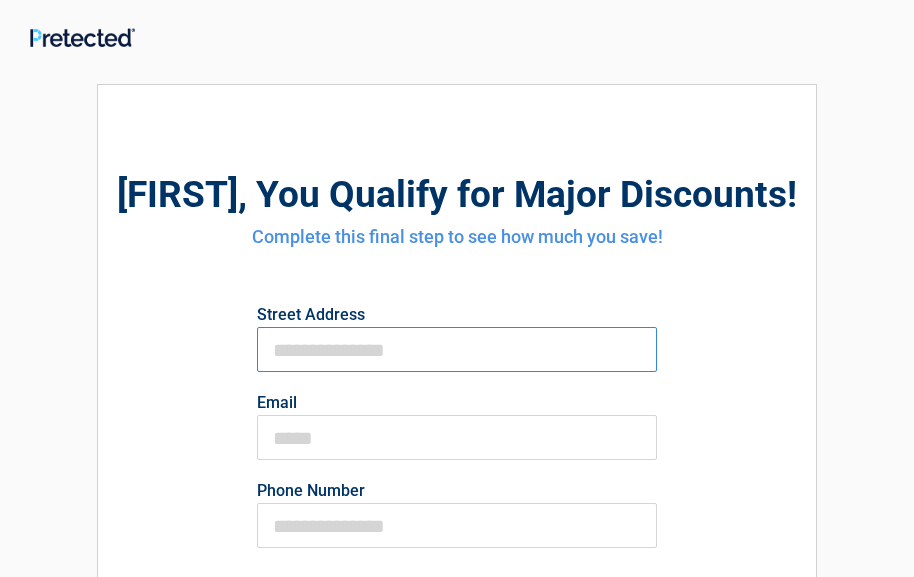 type on "**********" 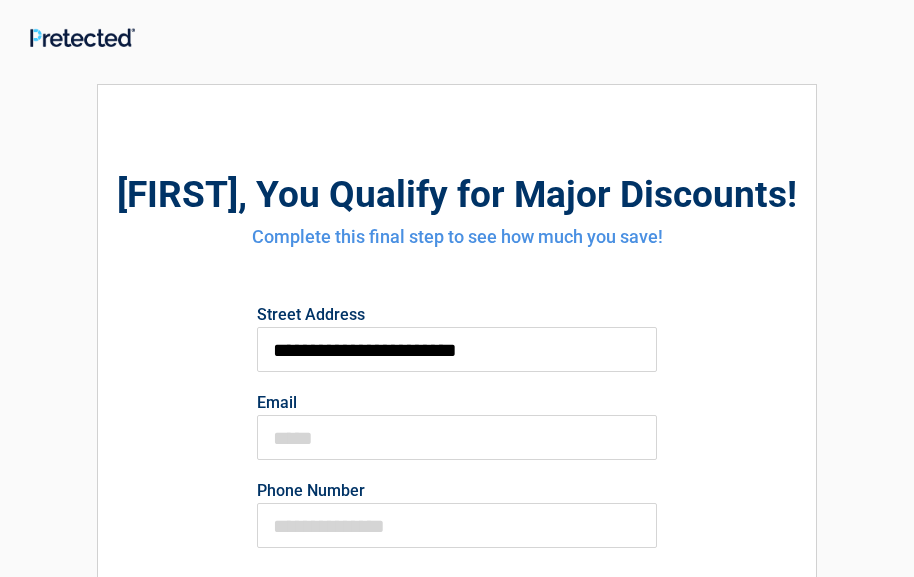 type on "**********" 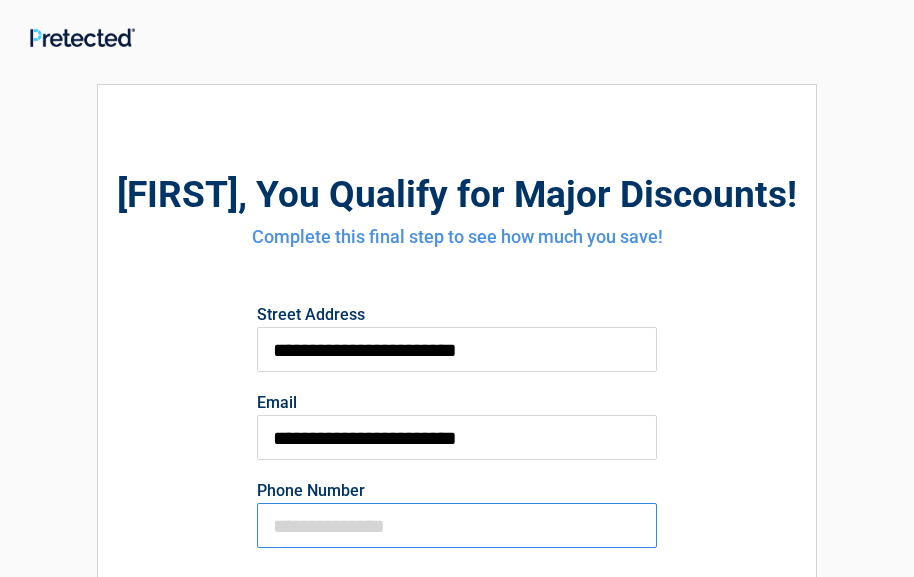 type on "**********" 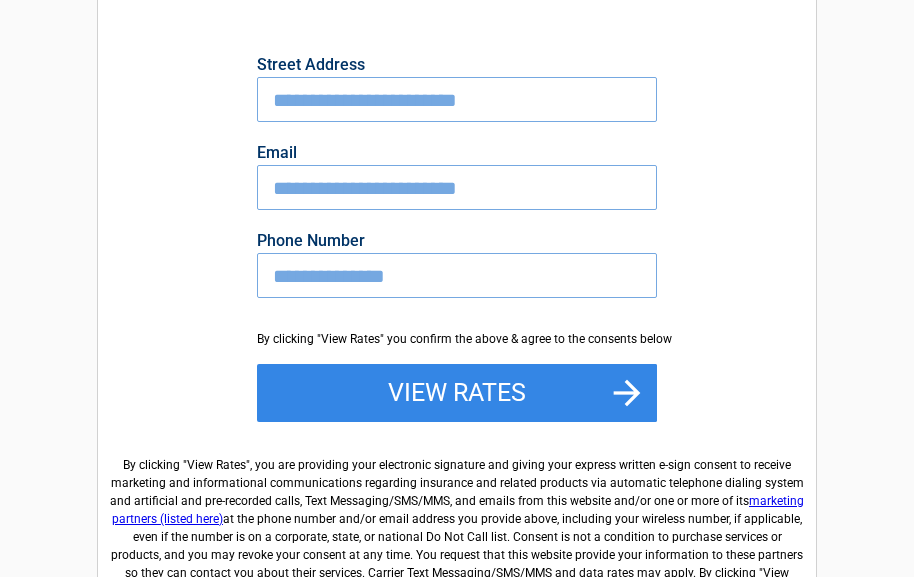 scroll, scrollTop: 300, scrollLeft: 0, axis: vertical 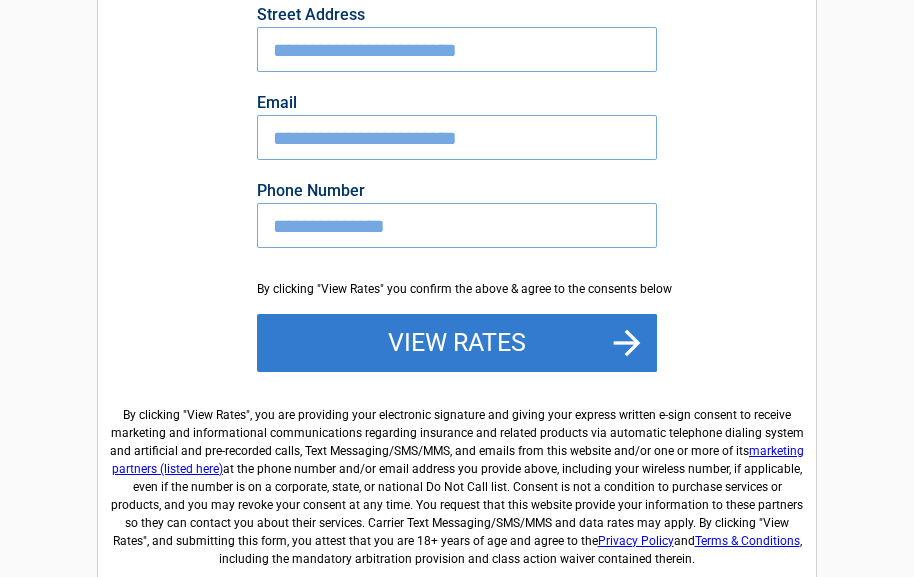 click on "View Rates" at bounding box center (457, 343) 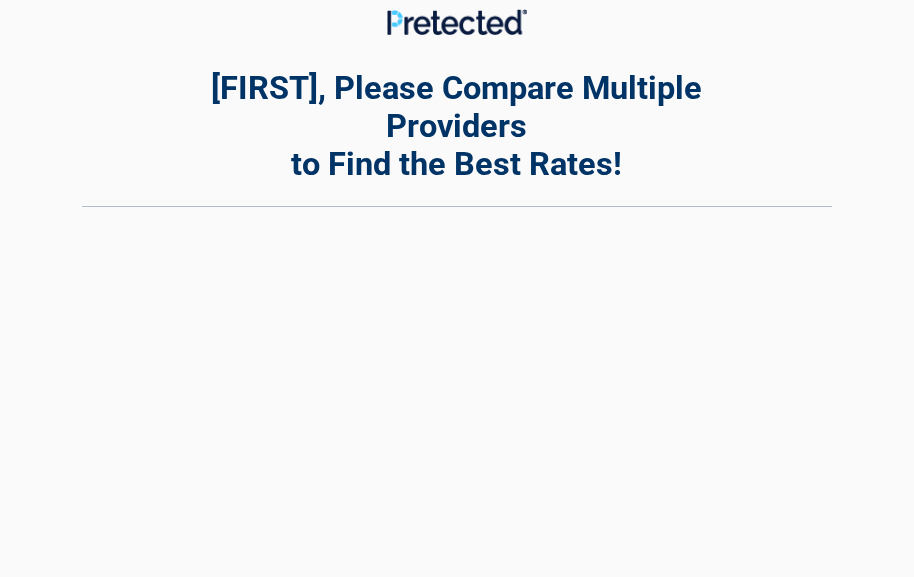 scroll, scrollTop: 0, scrollLeft: 0, axis: both 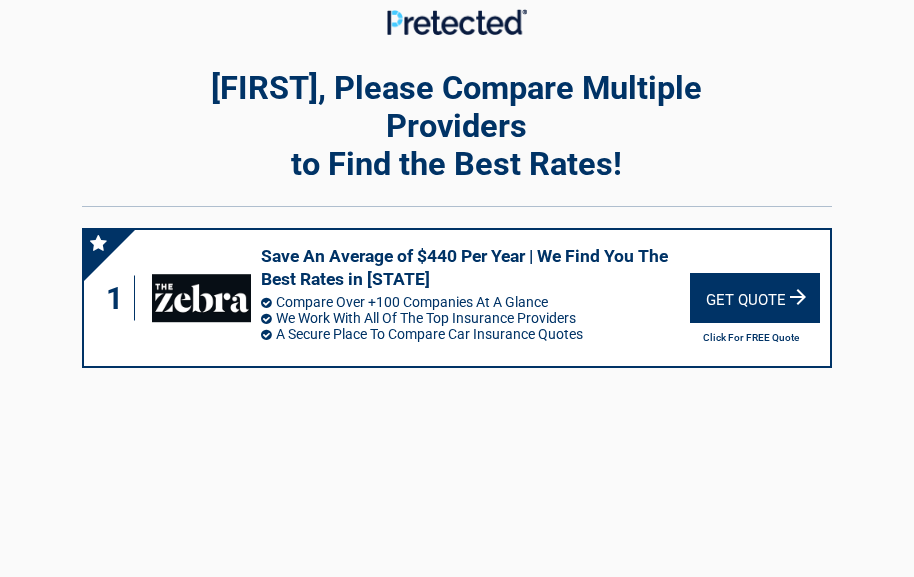 click on "Get Quote" at bounding box center (755, 298) 